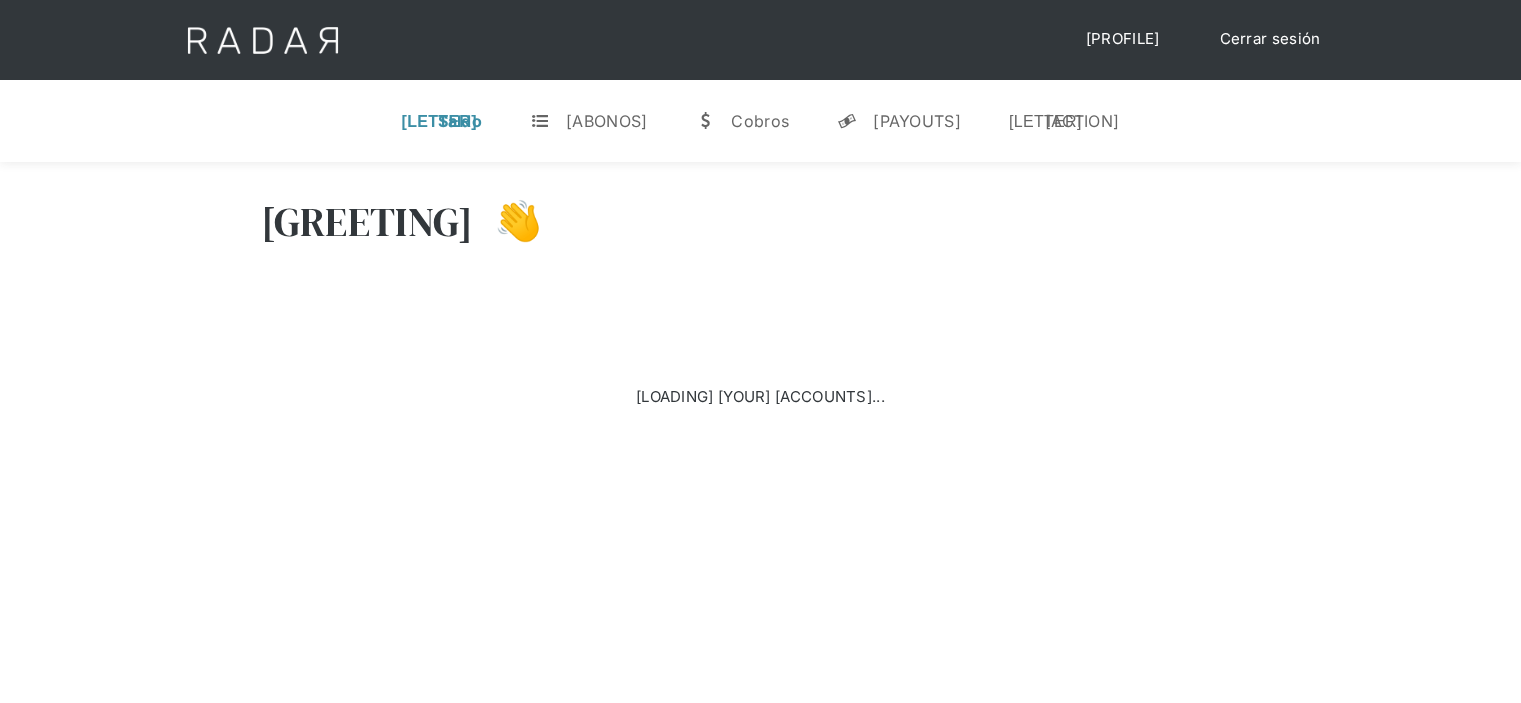 scroll, scrollTop: 0, scrollLeft: 0, axis: both 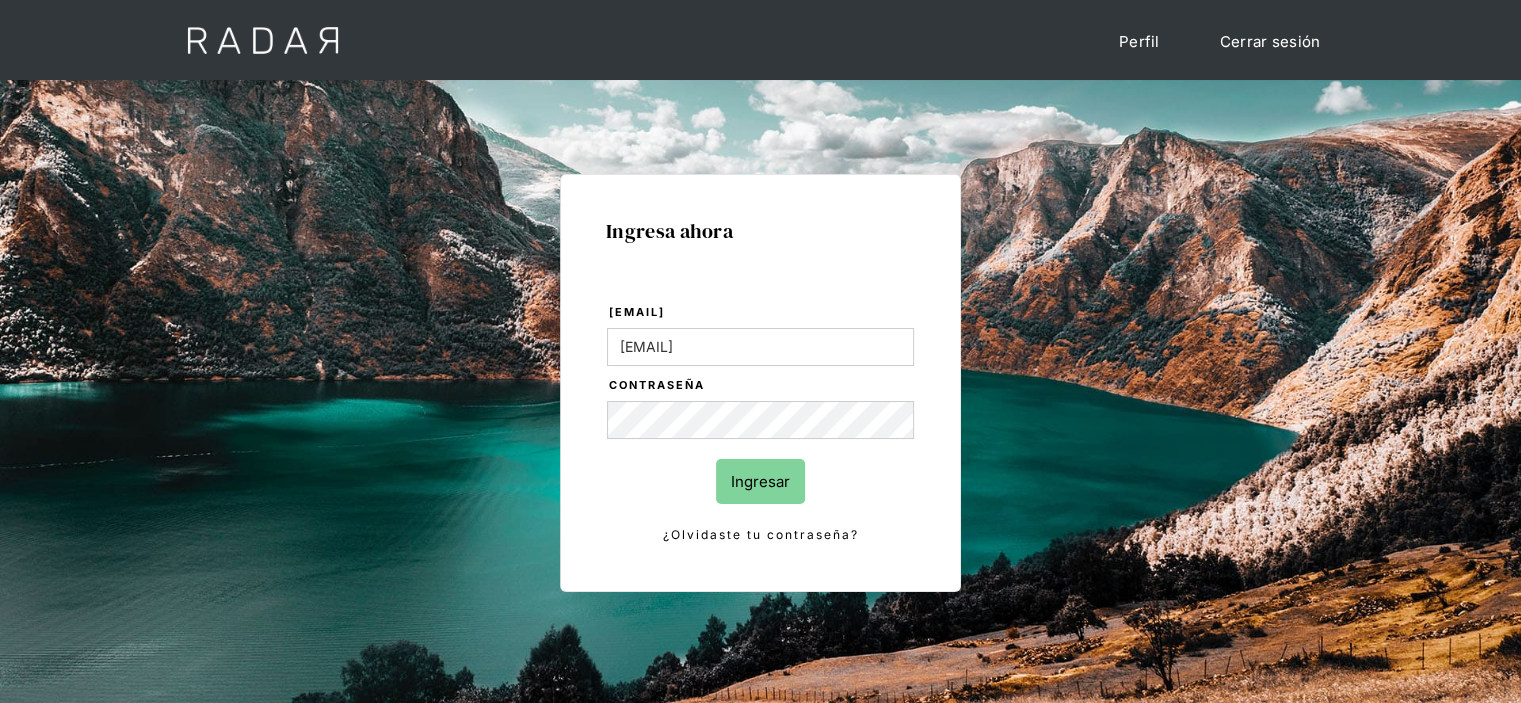 click on "Ingresar" at bounding box center (760, 481) 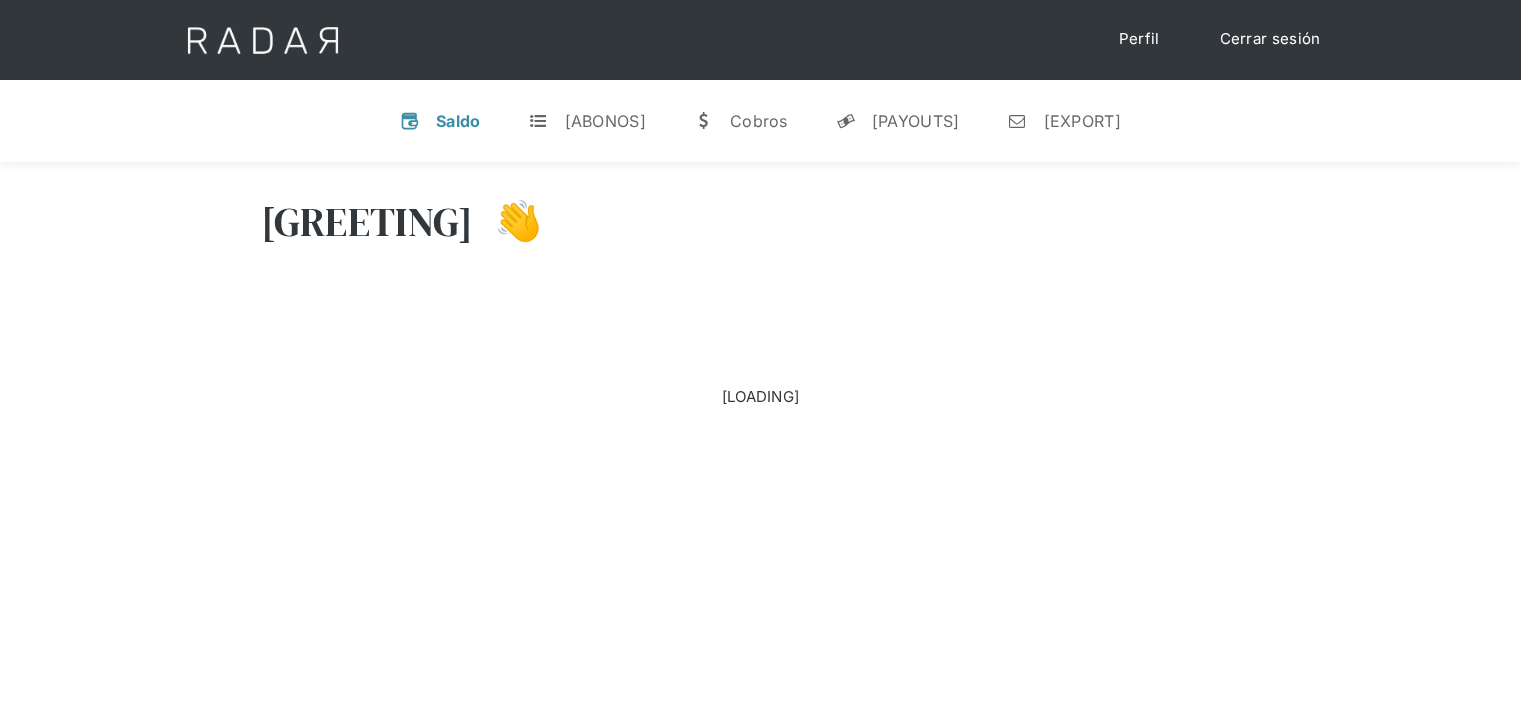 scroll, scrollTop: 0, scrollLeft: 0, axis: both 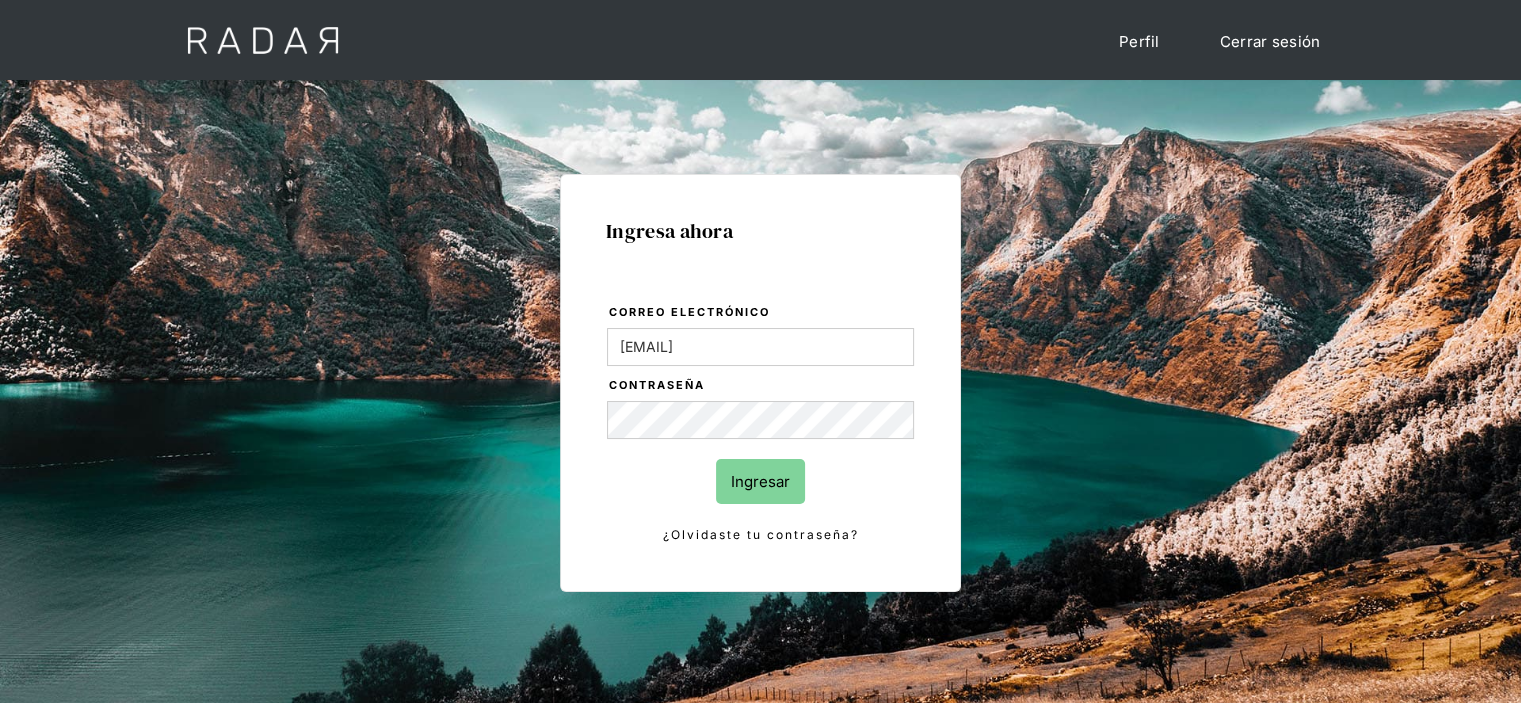 click on "Ingresar" at bounding box center [760, 481] 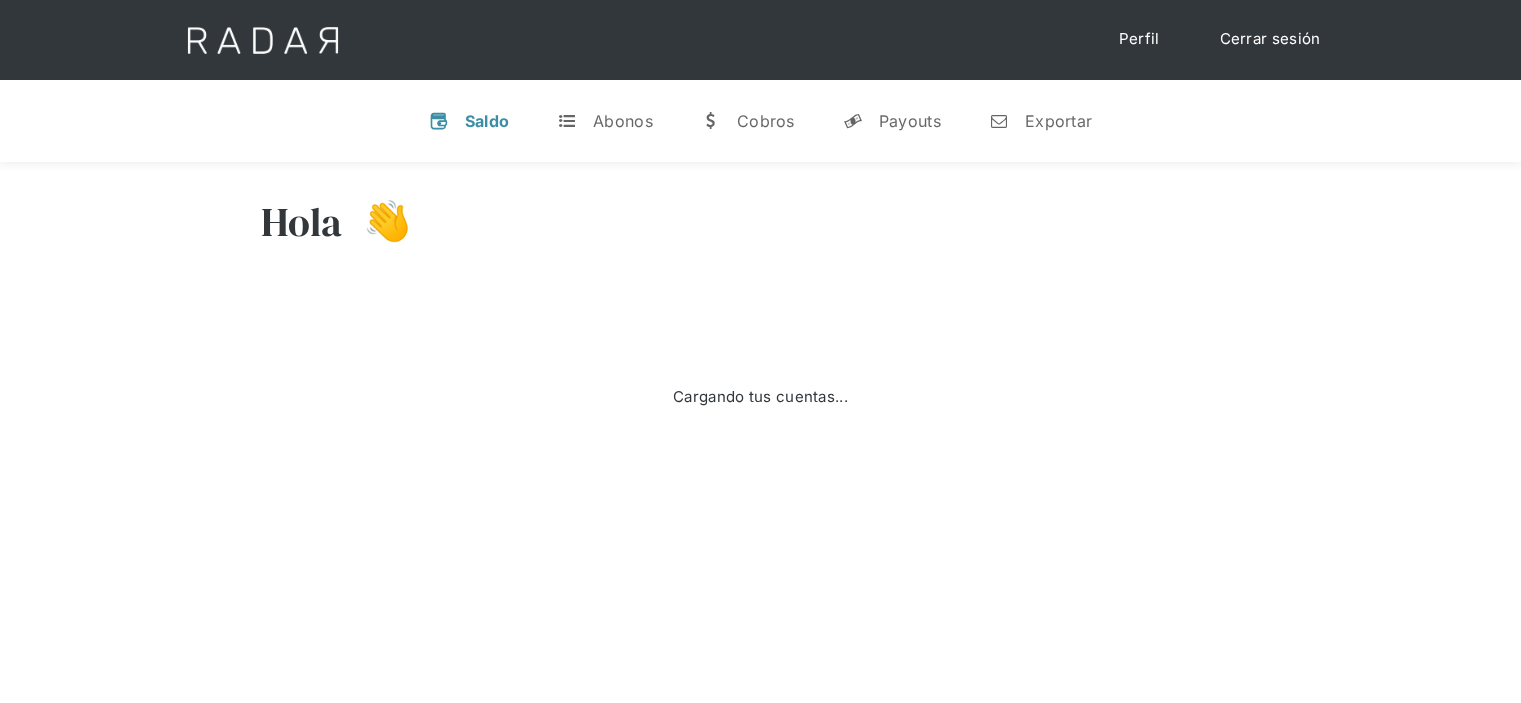 scroll, scrollTop: 0, scrollLeft: 0, axis: both 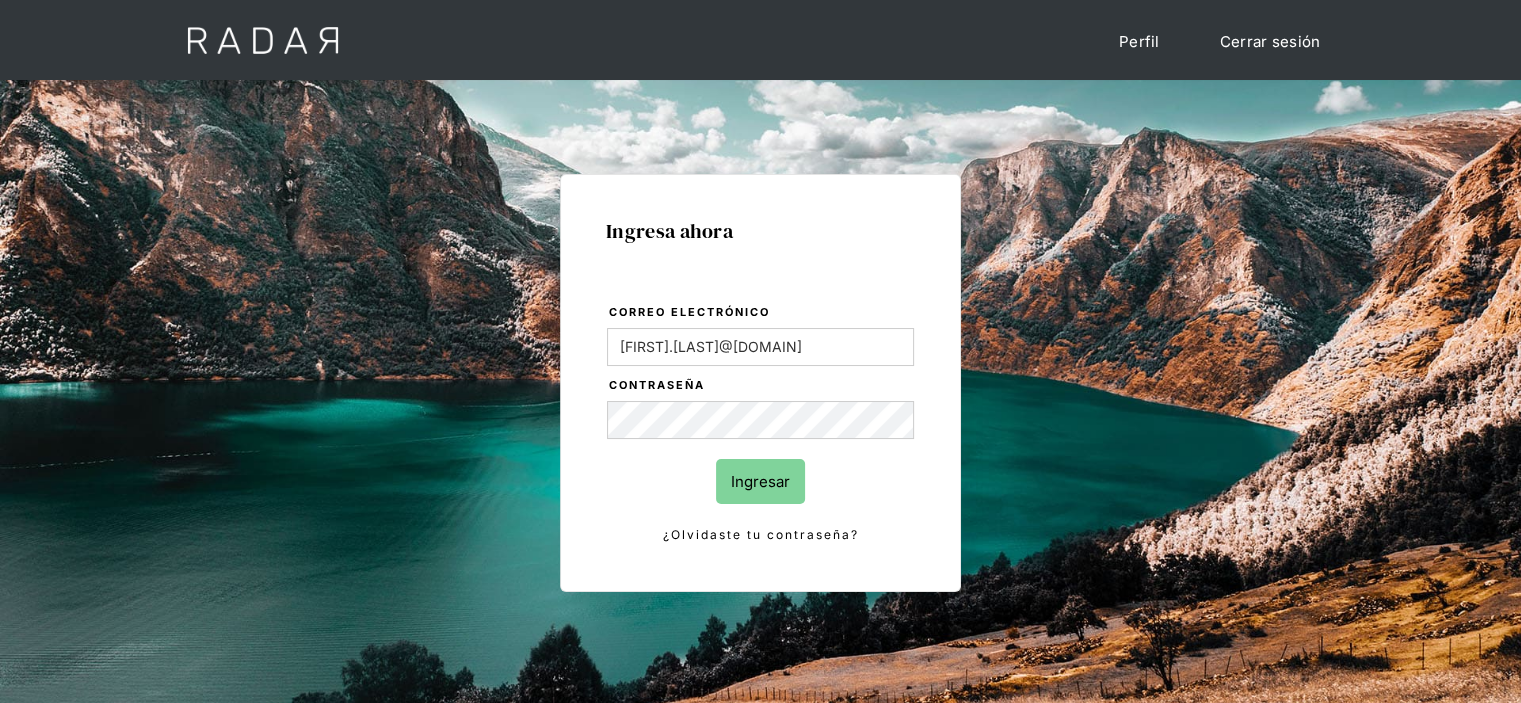 click on "Ingresar" at bounding box center (760, 481) 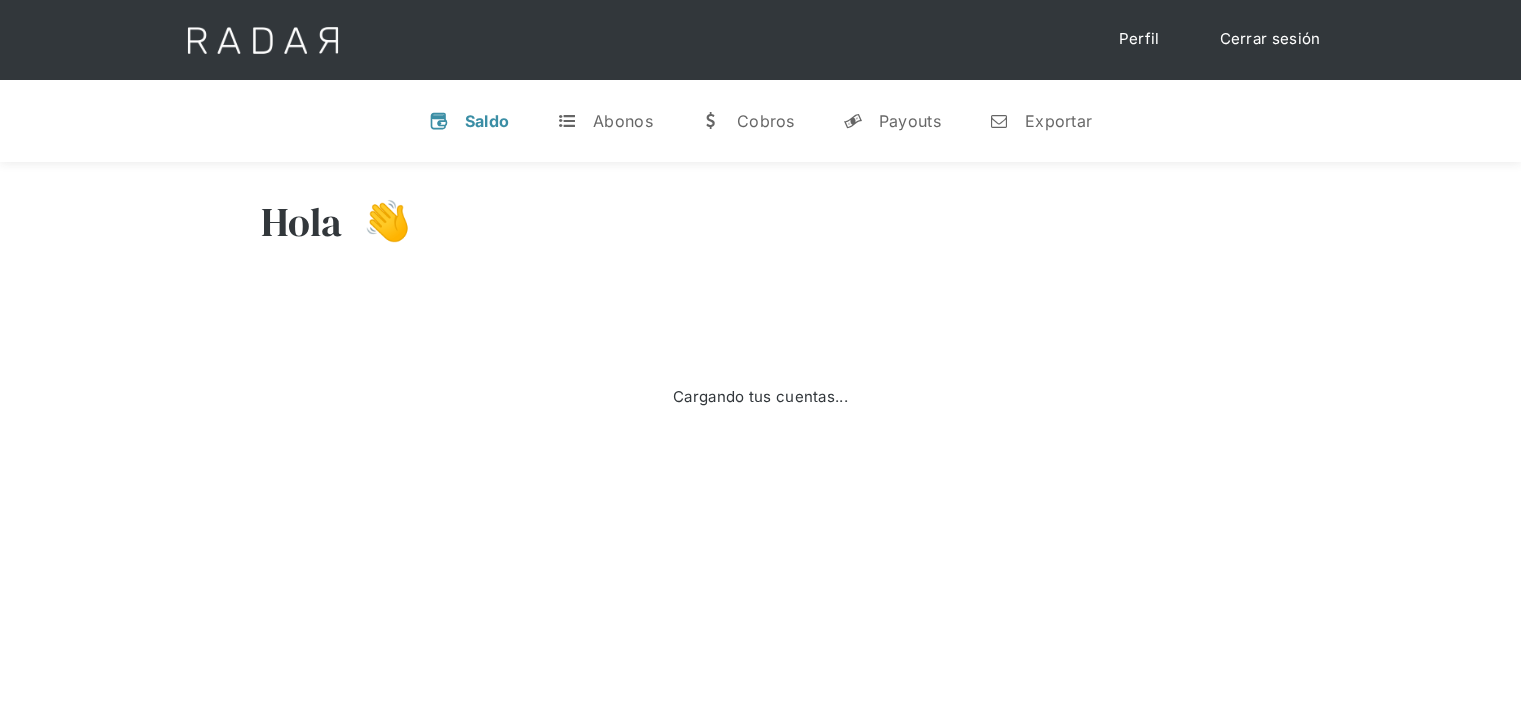 scroll, scrollTop: 0, scrollLeft: 0, axis: both 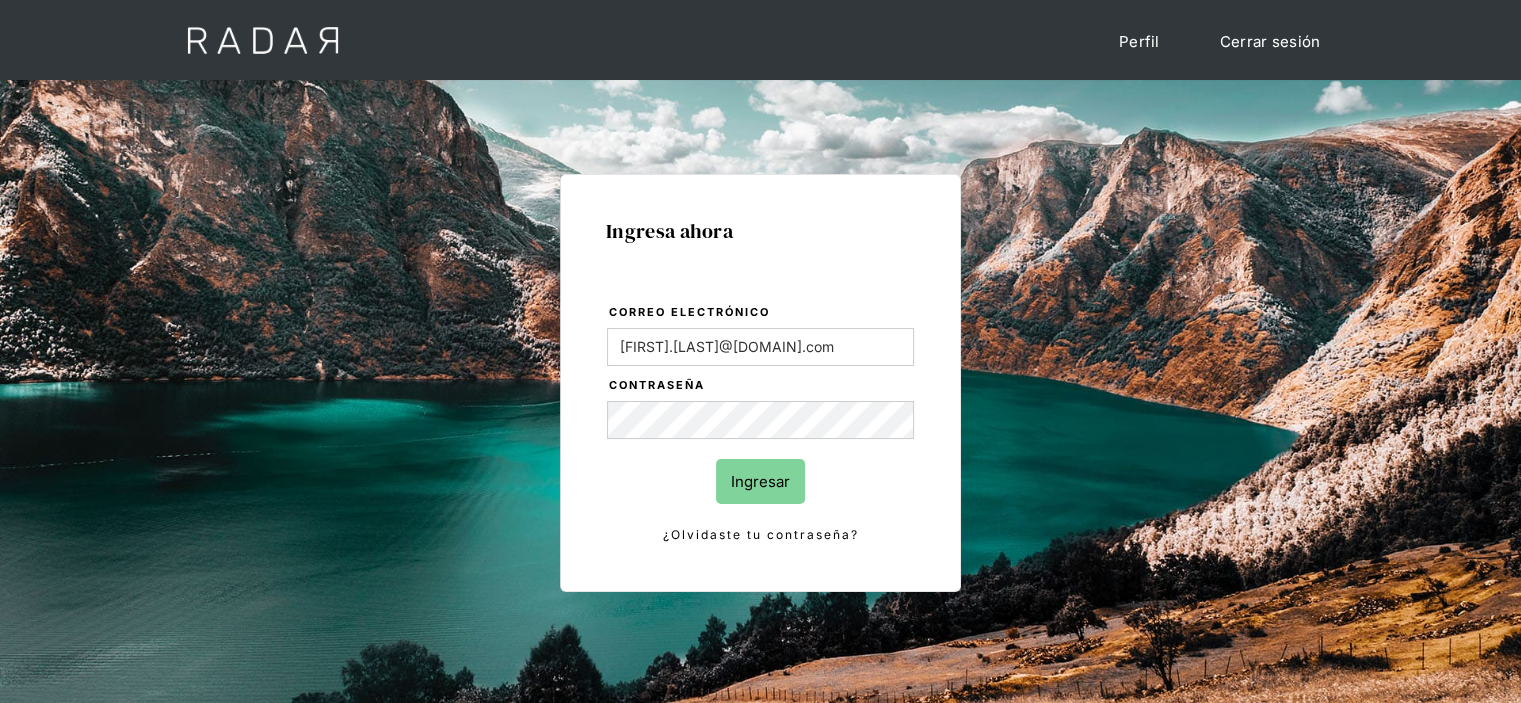 click on "Ingresar" at bounding box center [760, 481] 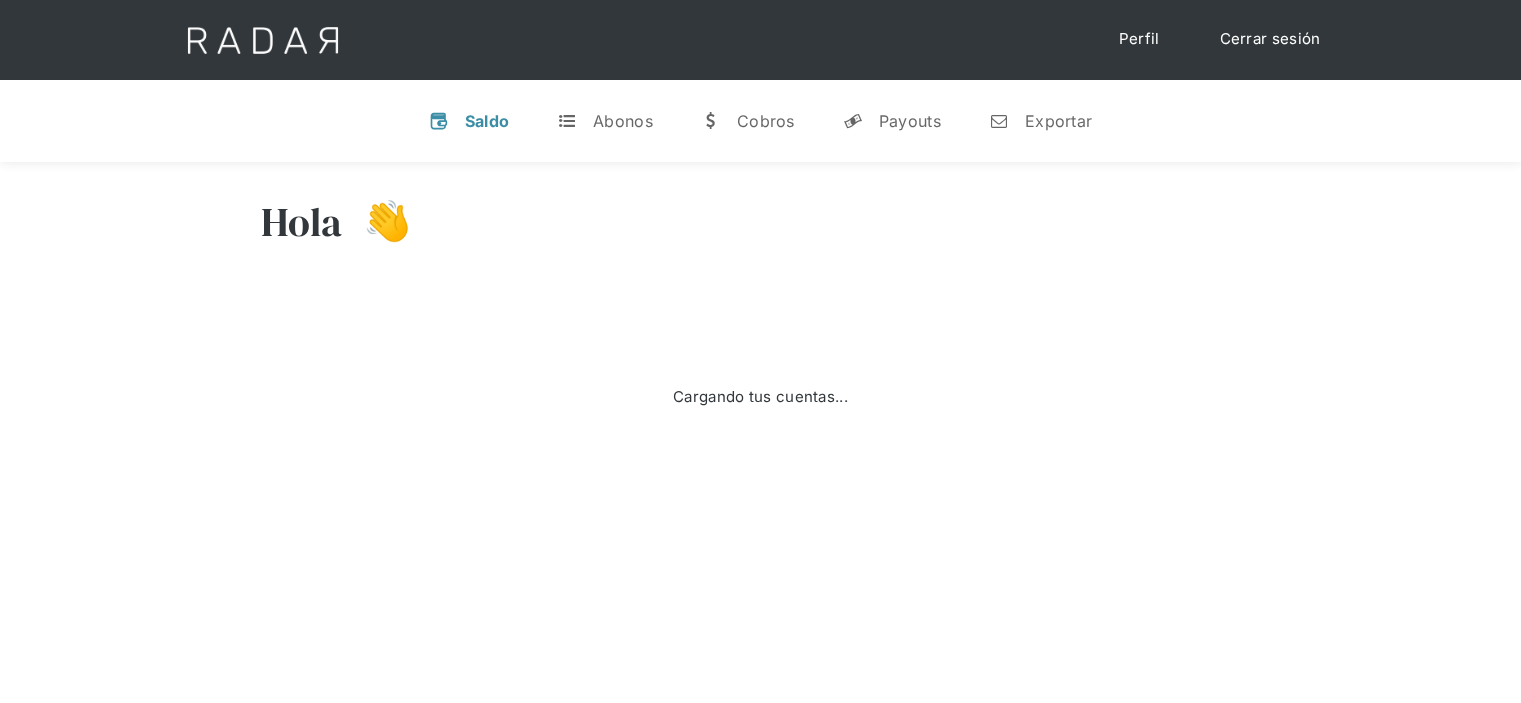 scroll, scrollTop: 0, scrollLeft: 0, axis: both 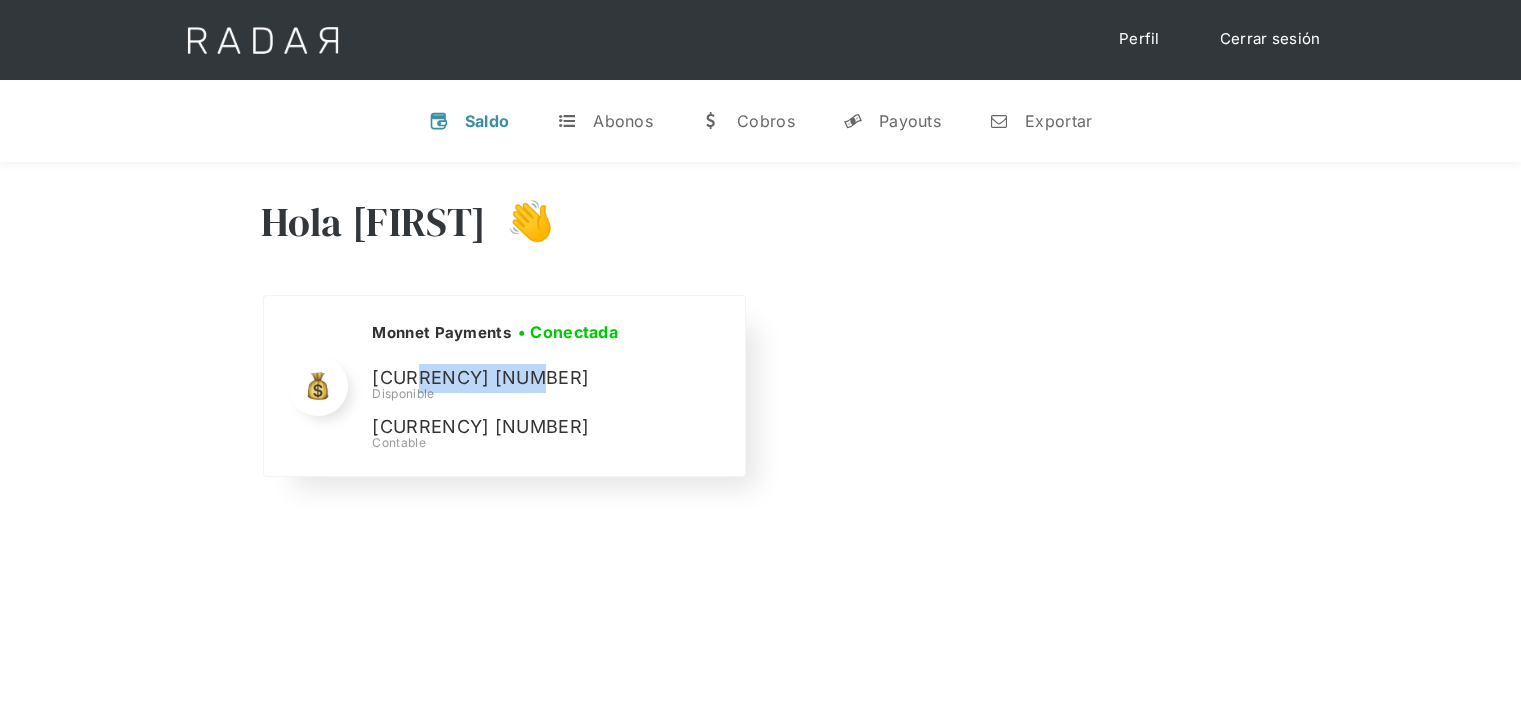 drag, startPoint x: 505, startPoint y: 376, endPoint x: 417, endPoint y: 376, distance: 88 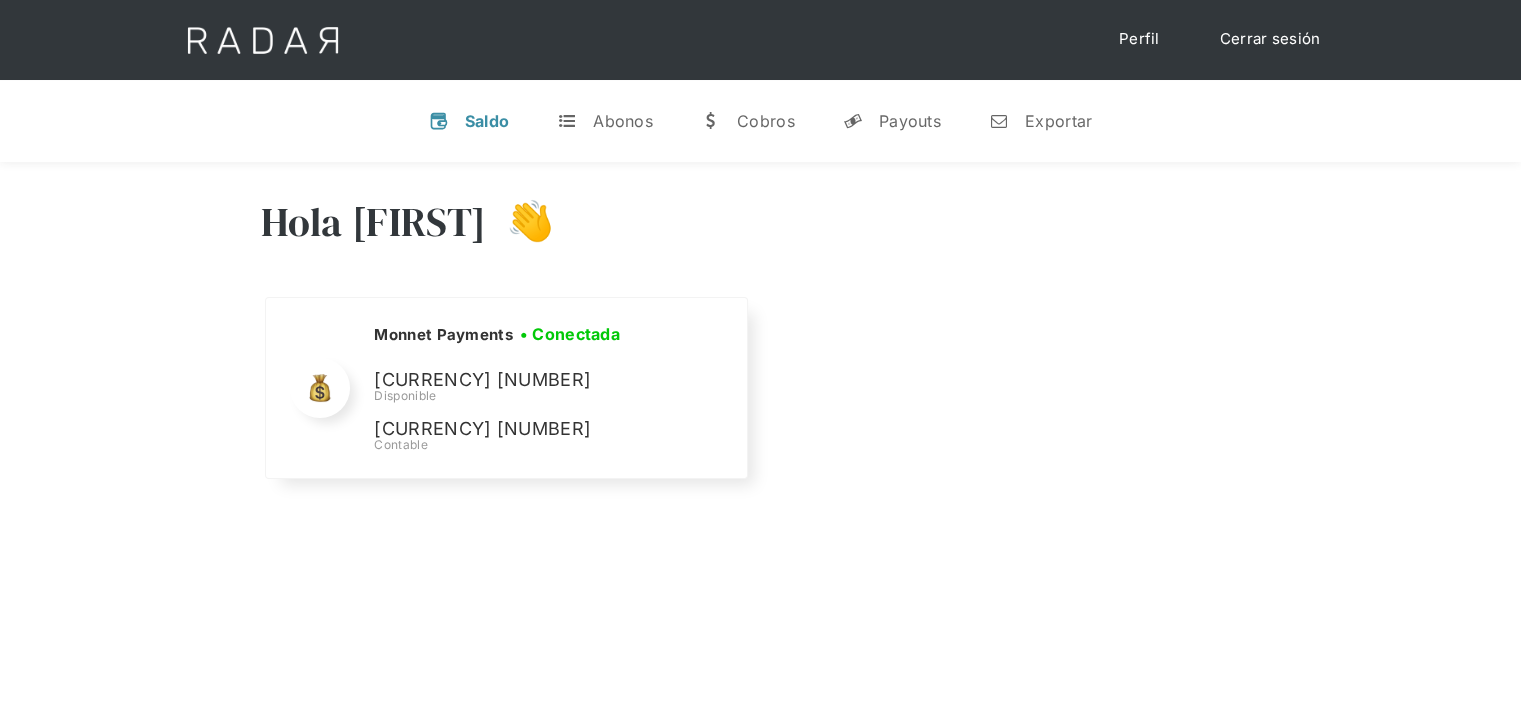 click on "Nombre de la empresa • Conectada • Desconectada N/A Disponible N/A Contable Monnet Payments • Conectada • Desconectada CLP 219.111.700 Disponible CLP 219.111.700 Contable" at bounding box center [761, 401] 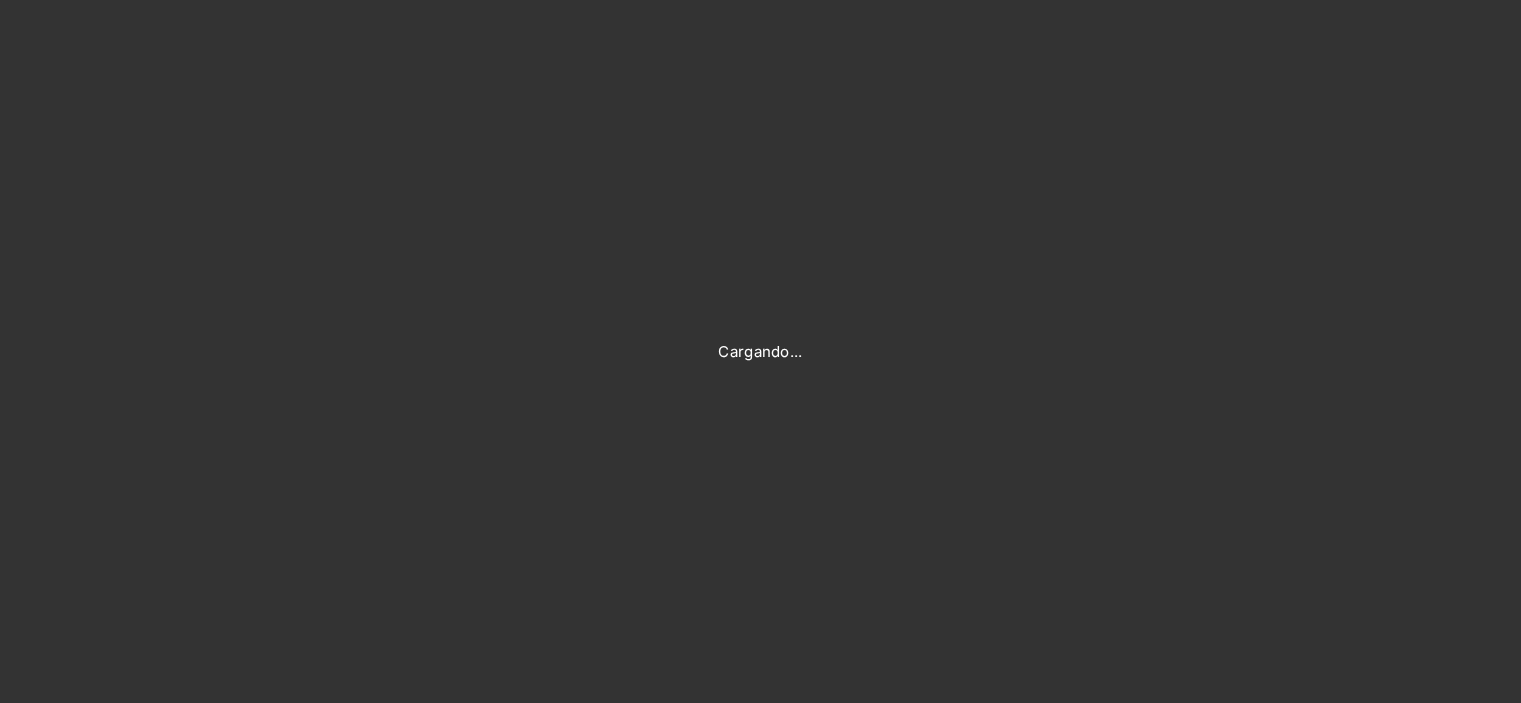 scroll, scrollTop: 0, scrollLeft: 0, axis: both 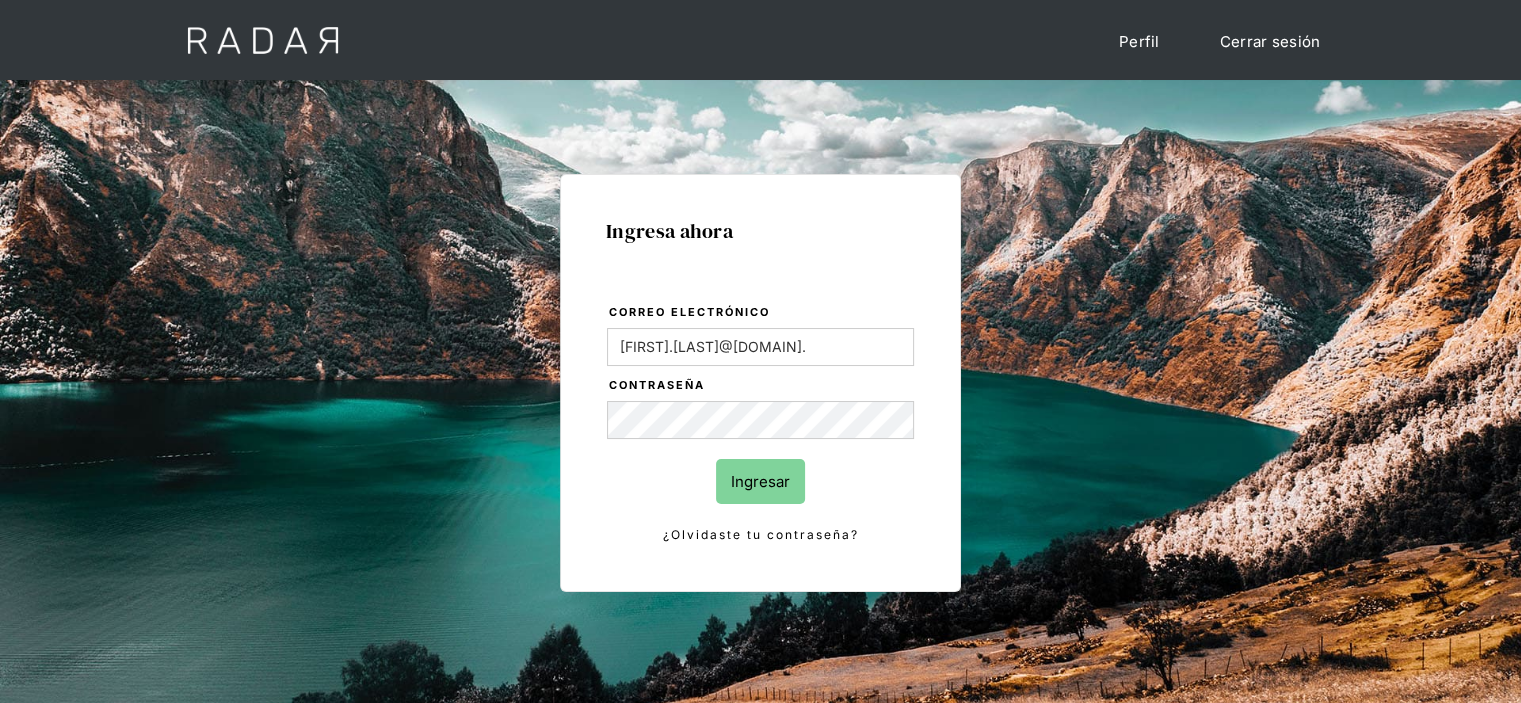 drag, startPoint x: 790, startPoint y: 488, endPoint x: 829, endPoint y: 470, distance: 42.953465 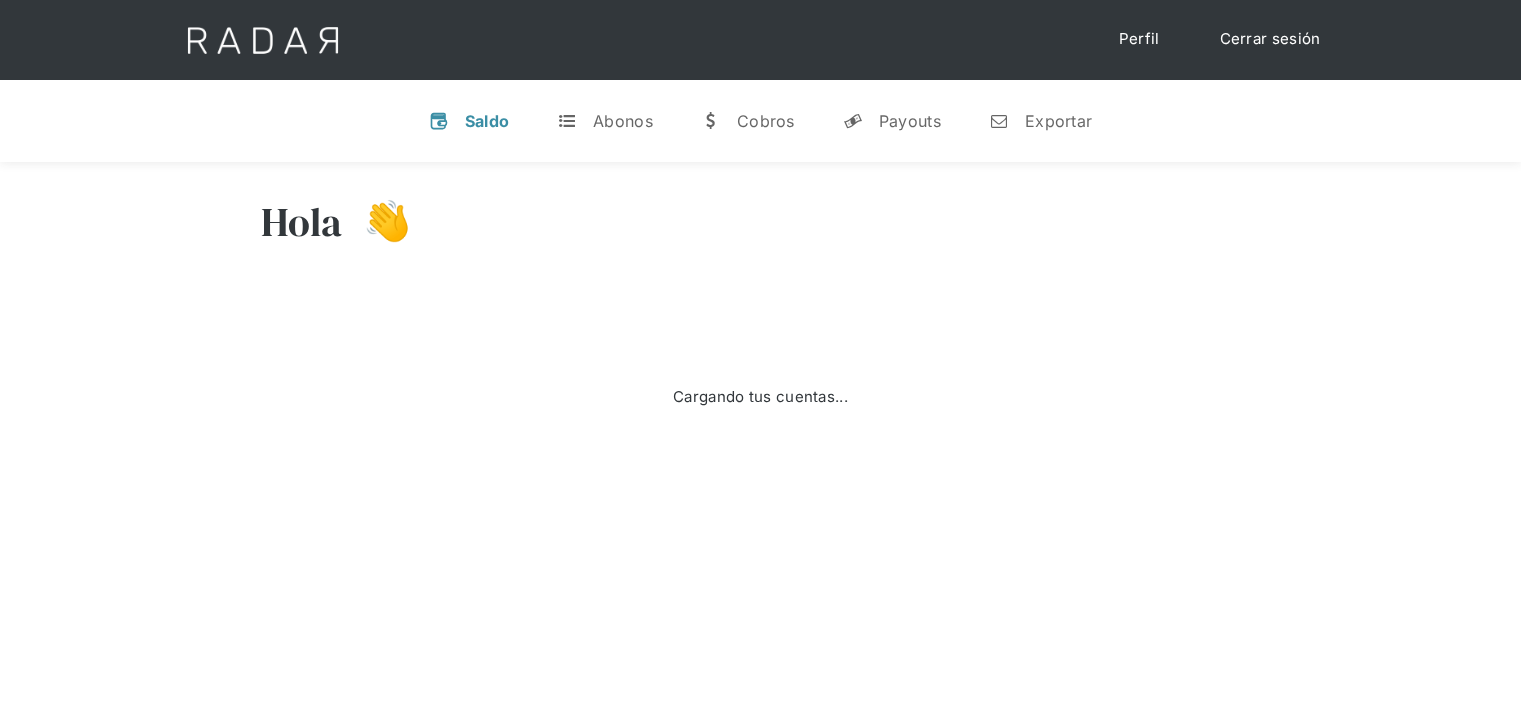 scroll, scrollTop: 0, scrollLeft: 0, axis: both 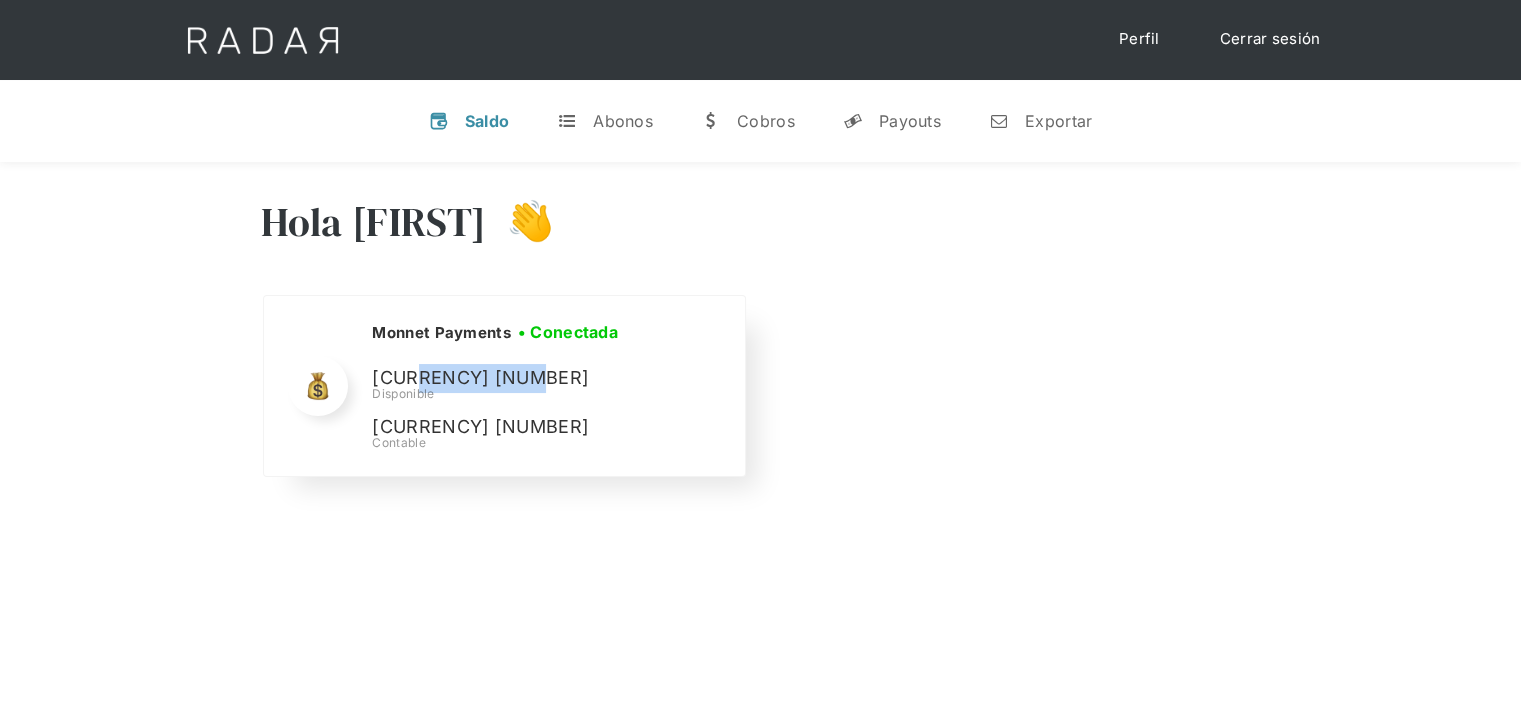 drag, startPoint x: 415, startPoint y: 378, endPoint x: 512, endPoint y: 374, distance: 97.082436 